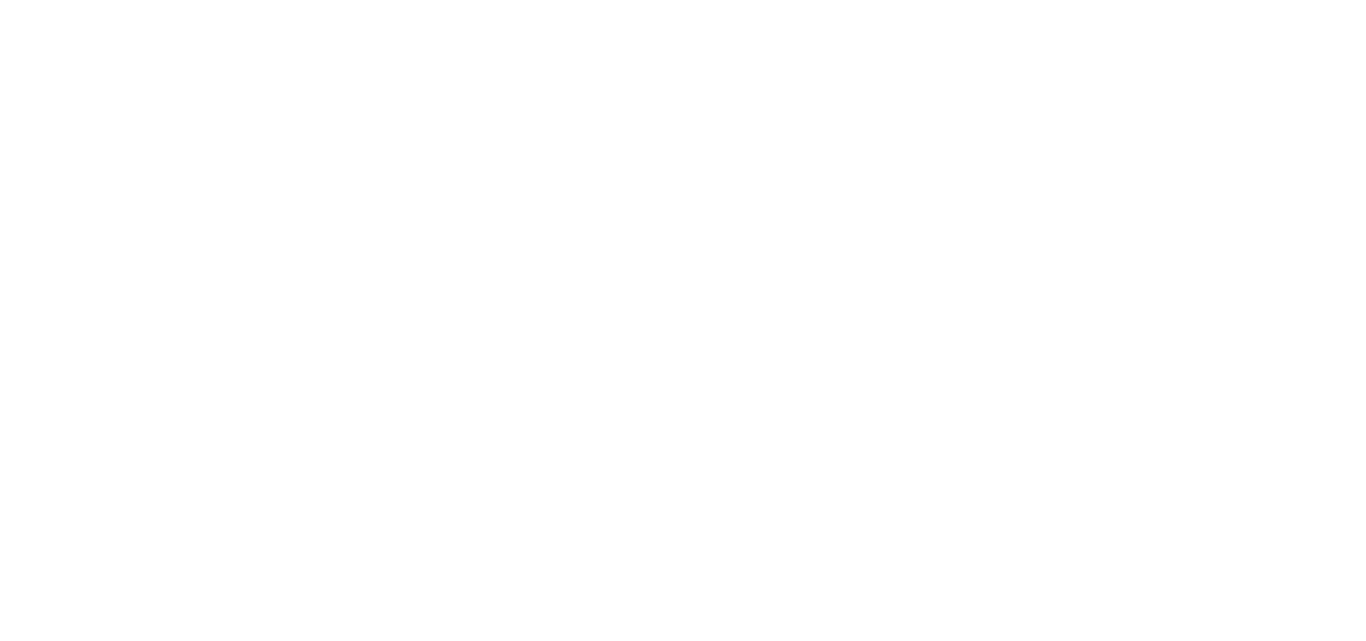 scroll, scrollTop: 0, scrollLeft: 0, axis: both 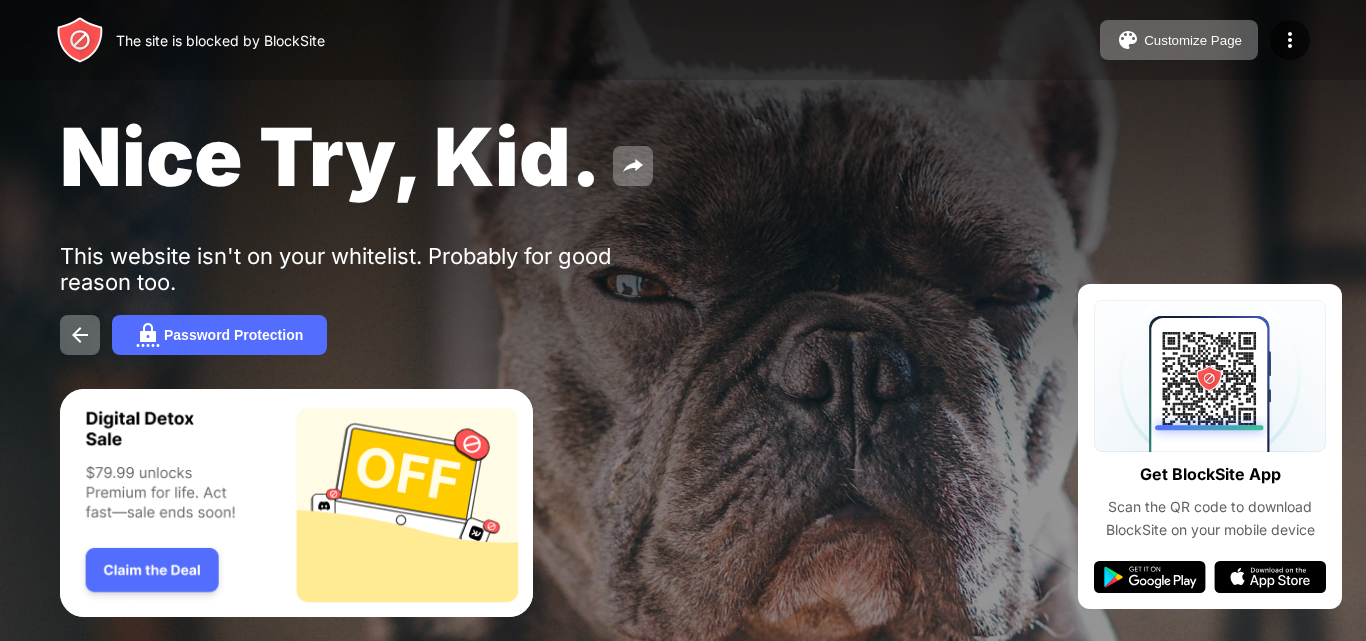 drag, startPoint x: 451, startPoint y: 158, endPoint x: 459, endPoint y: 166, distance: 11.313708 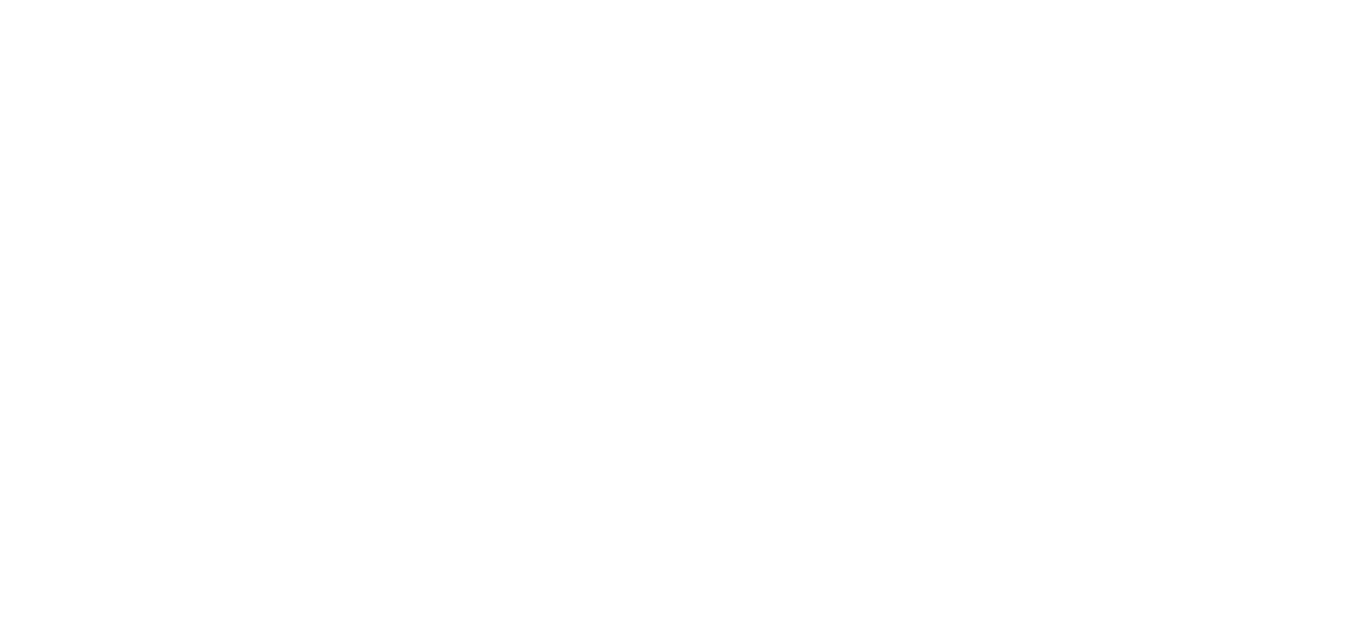 scroll, scrollTop: 0, scrollLeft: 0, axis: both 